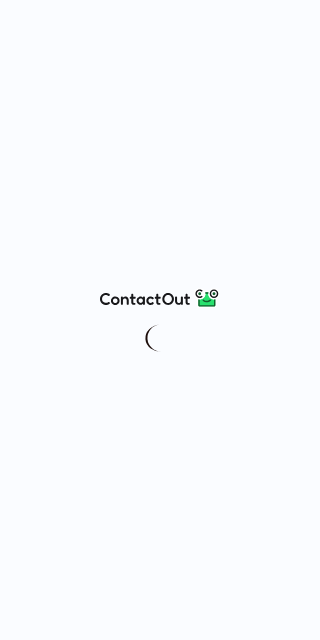 scroll, scrollTop: 0, scrollLeft: 0, axis: both 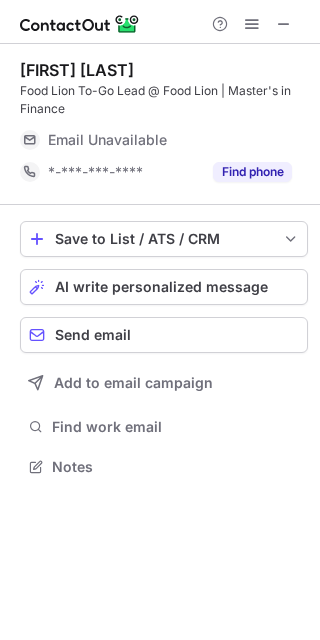 click at bounding box center (252, 24) 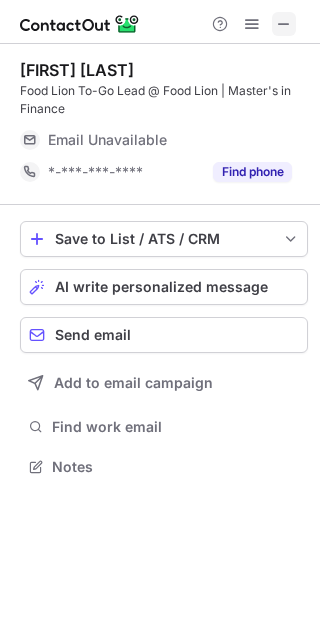 click at bounding box center [284, 24] 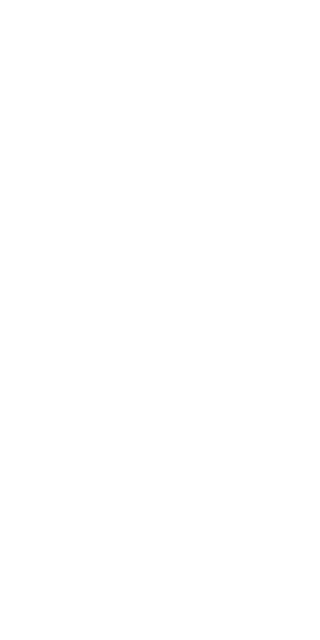 scroll, scrollTop: 0, scrollLeft: 0, axis: both 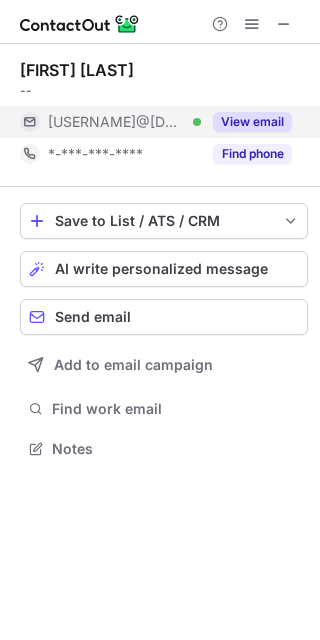 click on "[USERNAME]@[DOMAIN]" at bounding box center [117, 122] 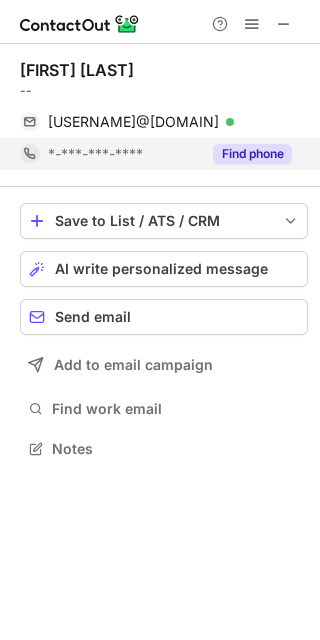 click on "*-***-***-****" at bounding box center [95, 154] 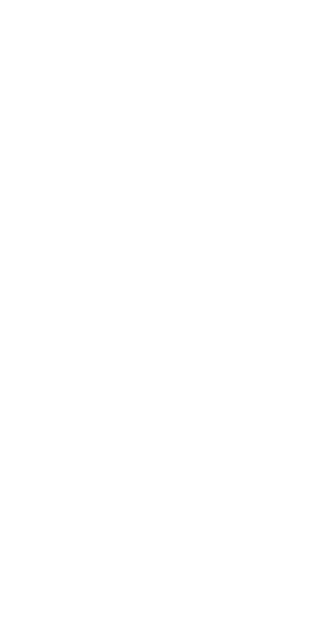 scroll, scrollTop: 0, scrollLeft: 0, axis: both 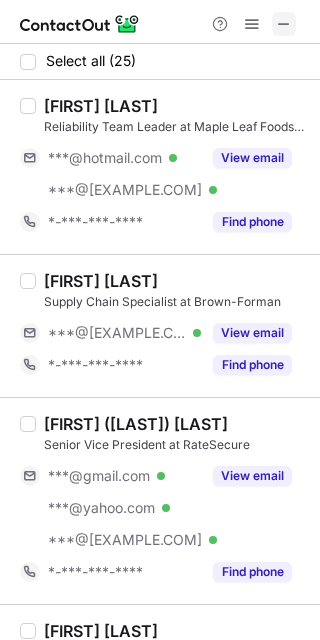 click at bounding box center (284, 24) 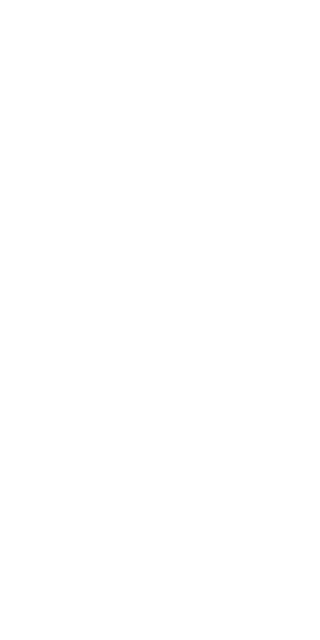 scroll, scrollTop: 0, scrollLeft: 0, axis: both 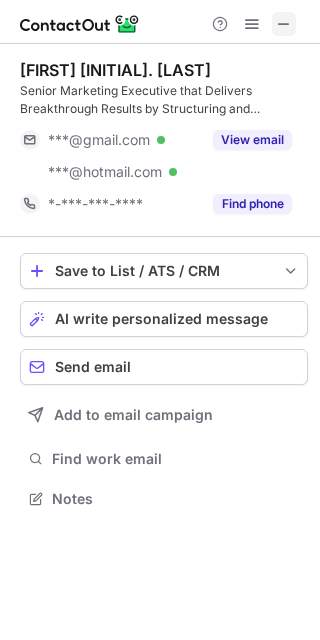 click at bounding box center (284, 24) 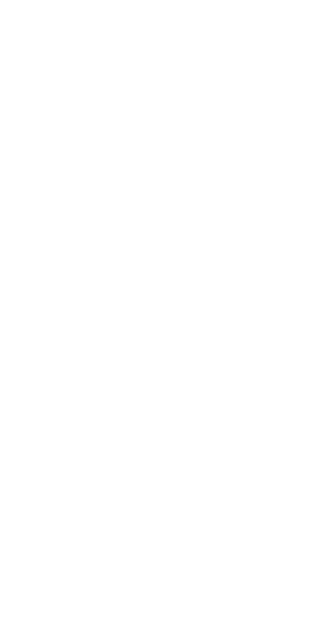 scroll, scrollTop: 0, scrollLeft: 0, axis: both 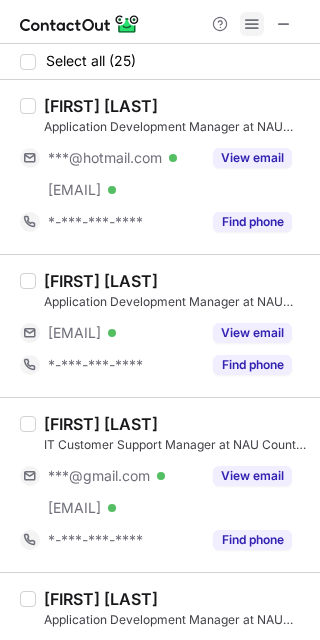 click at bounding box center [284, 24] 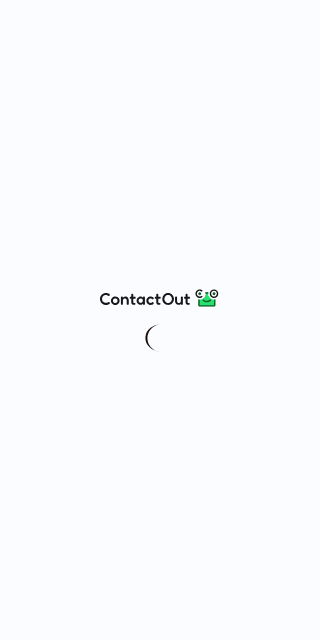 scroll, scrollTop: 0, scrollLeft: 0, axis: both 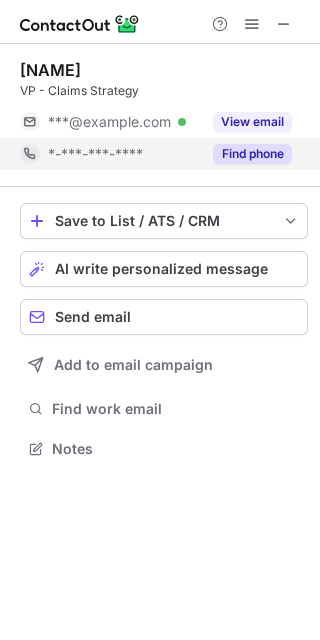 click on "*-***-***-****" at bounding box center [95, 154] 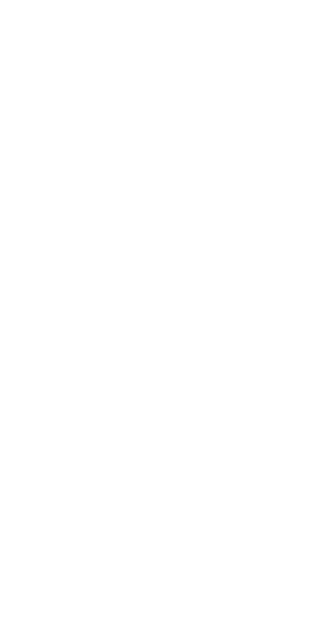 scroll, scrollTop: 0, scrollLeft: 0, axis: both 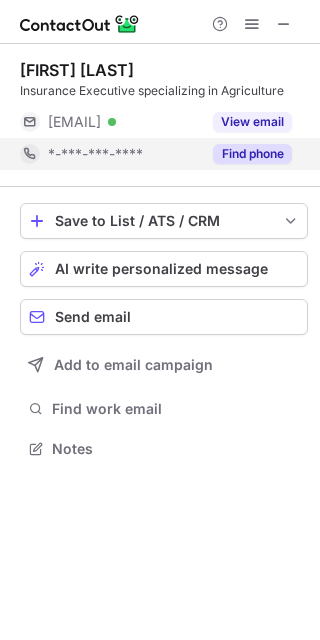 click on "*-***-***-****" at bounding box center [95, 154] 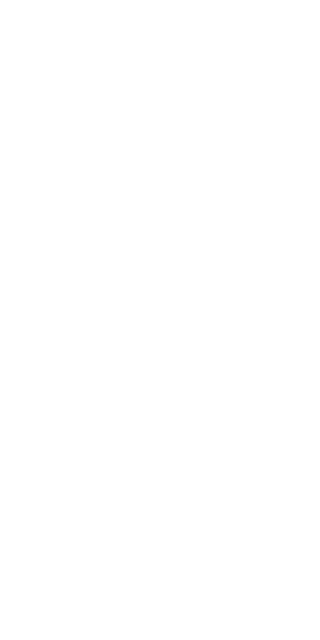 scroll, scrollTop: 0, scrollLeft: 0, axis: both 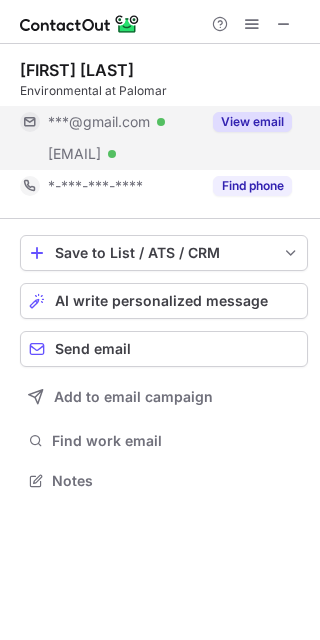 click on "***@gmail.com Verified" at bounding box center [124, 122] 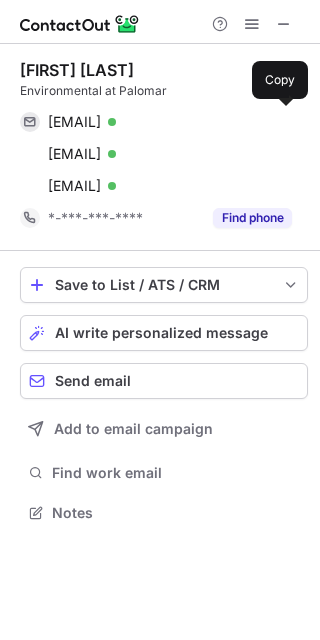scroll, scrollTop: 10, scrollLeft: 10, axis: both 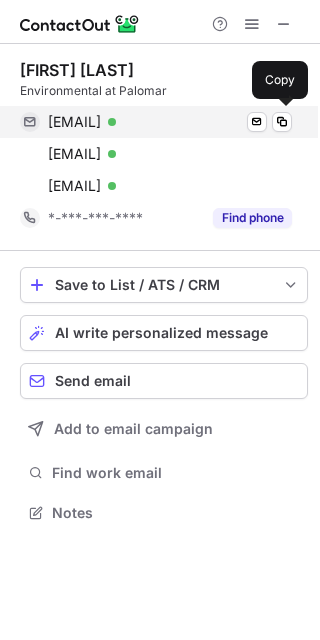 click on "brianpushic@gmail.com" at bounding box center (74, 122) 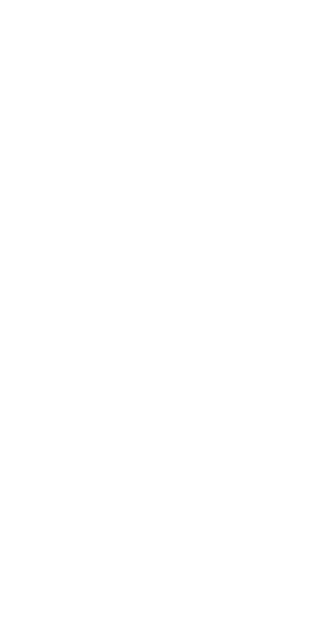 scroll, scrollTop: 0, scrollLeft: 0, axis: both 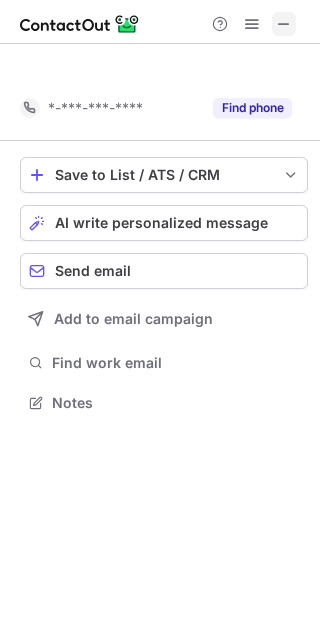 click at bounding box center [284, 24] 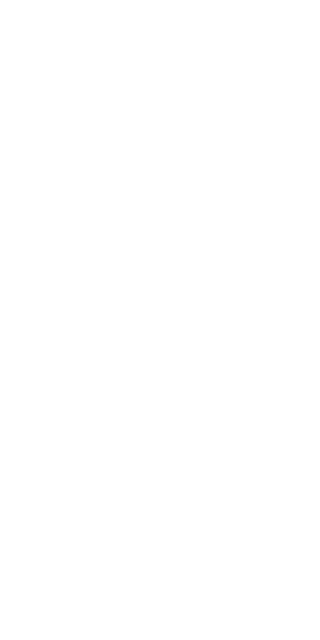 scroll, scrollTop: 0, scrollLeft: 0, axis: both 